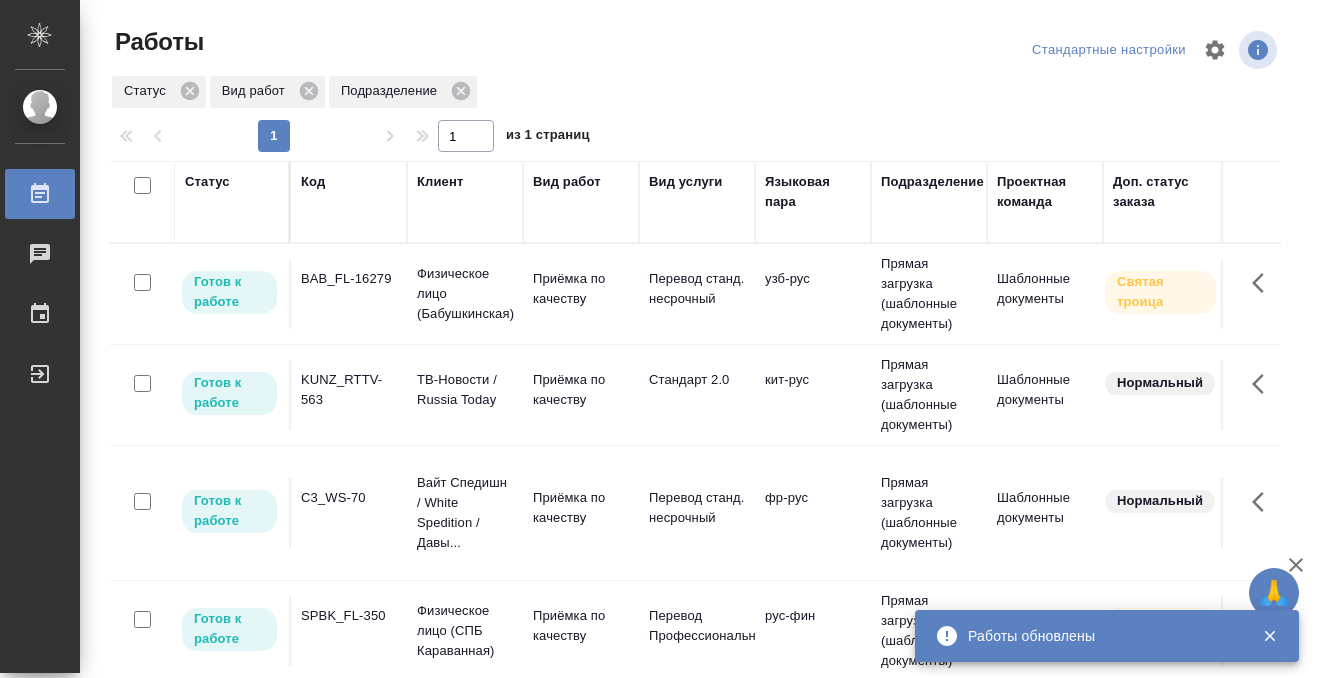 scroll, scrollTop: 0, scrollLeft: 0, axis: both 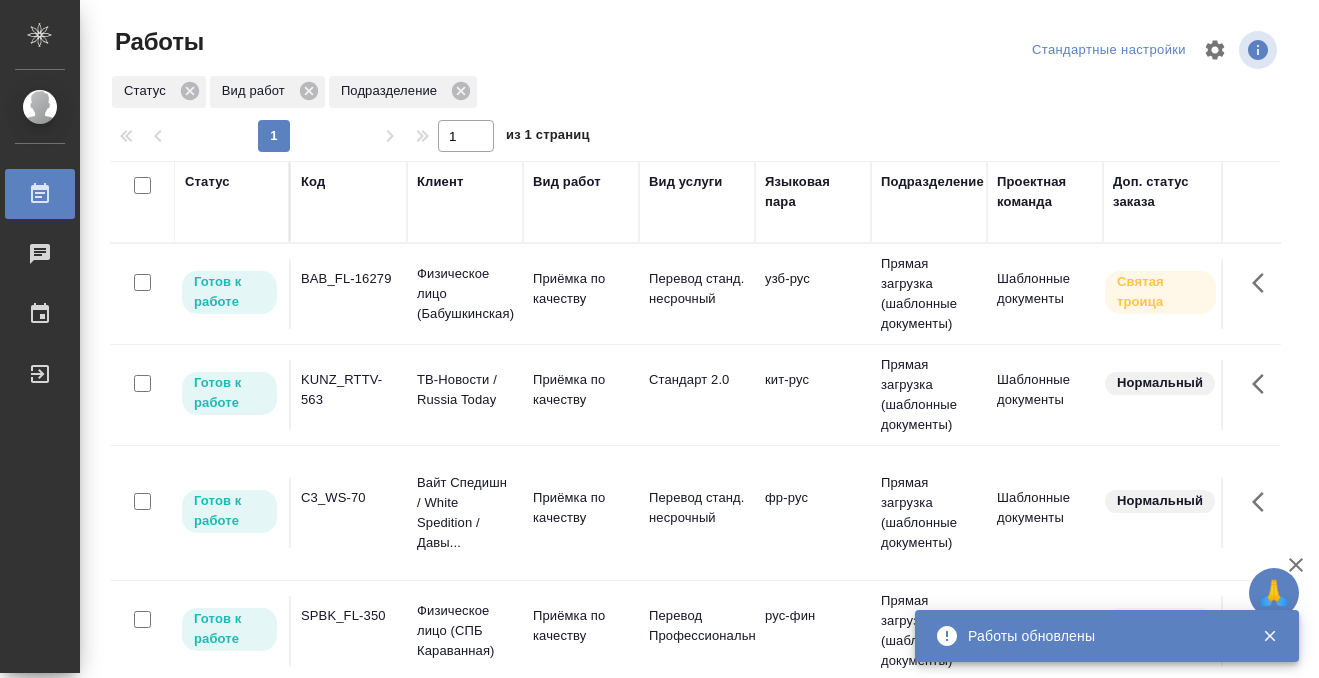click on "BAB_FL-16279" at bounding box center (349, 294) 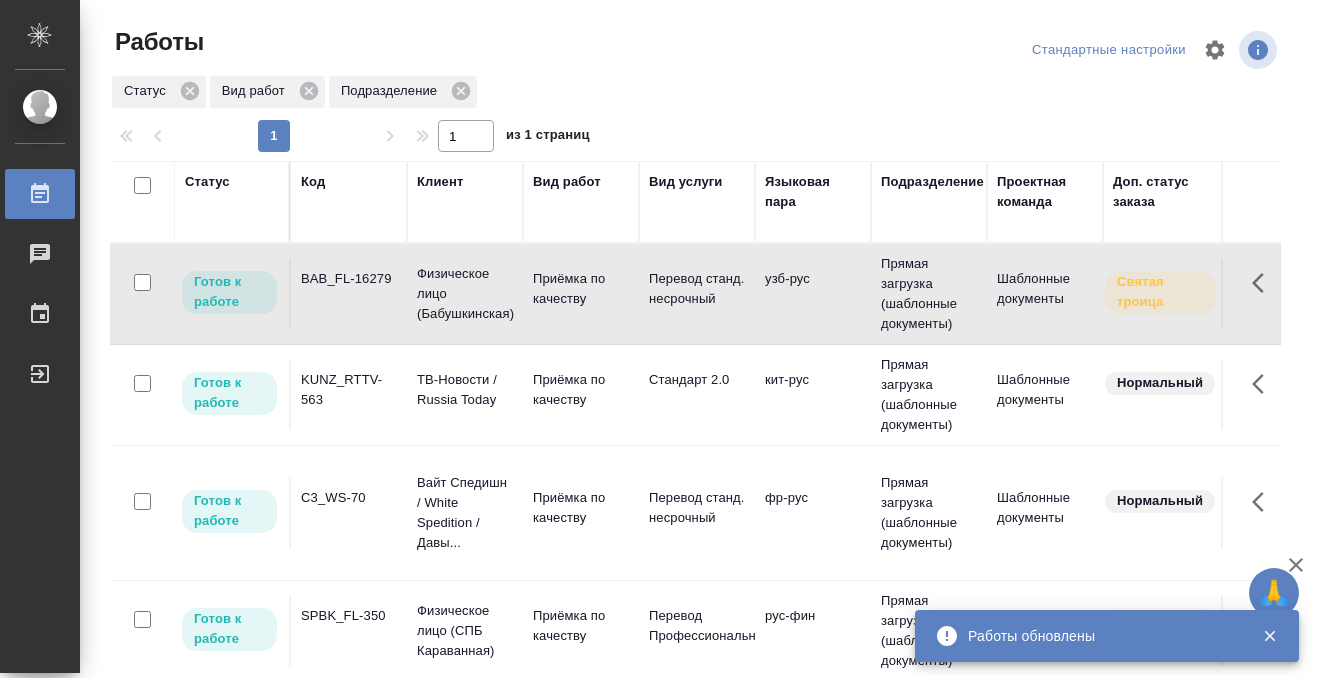 click on "BAB_FL-16279" at bounding box center [349, 279] 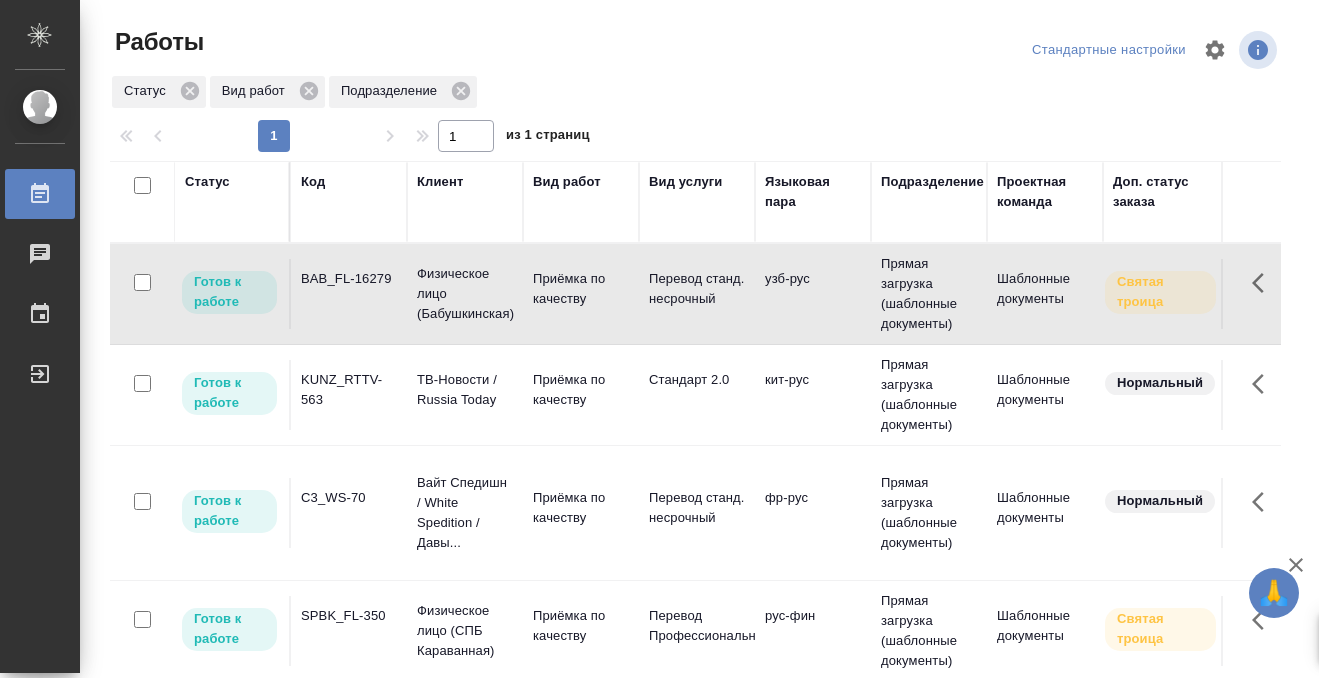 click on "BAB_FL-16279" at bounding box center [349, 279] 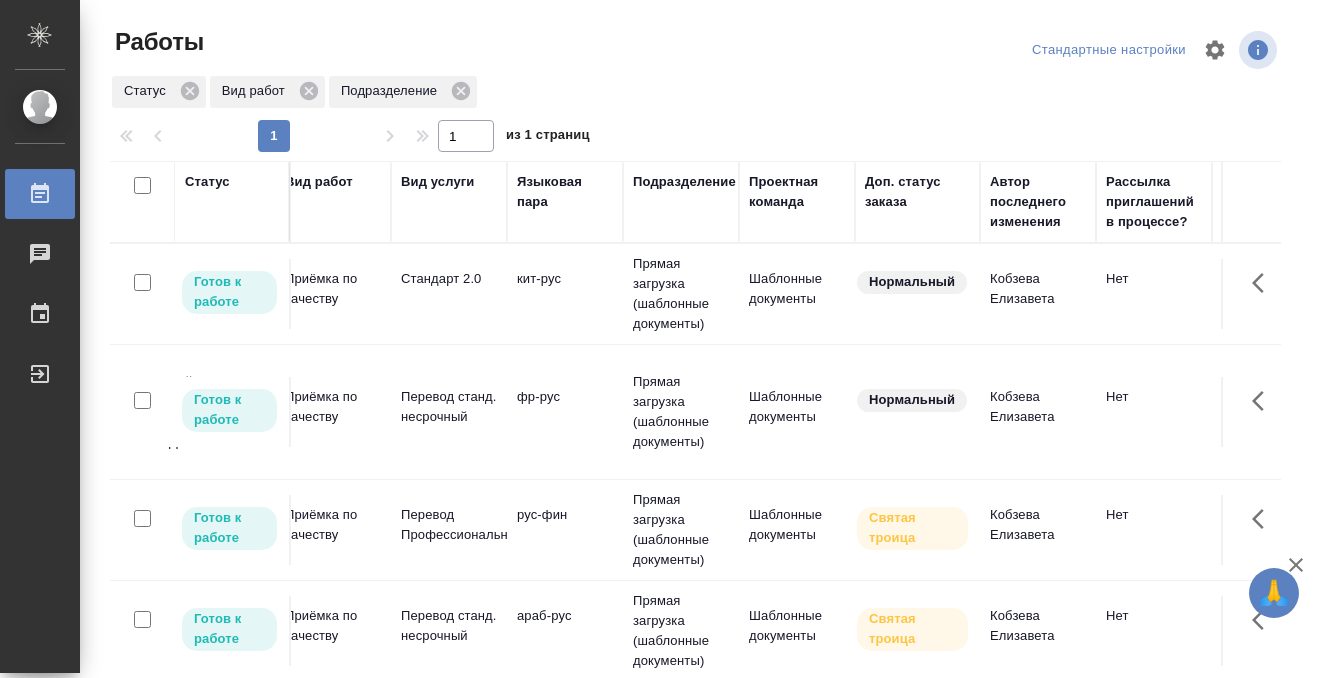 scroll, scrollTop: 0, scrollLeft: 0, axis: both 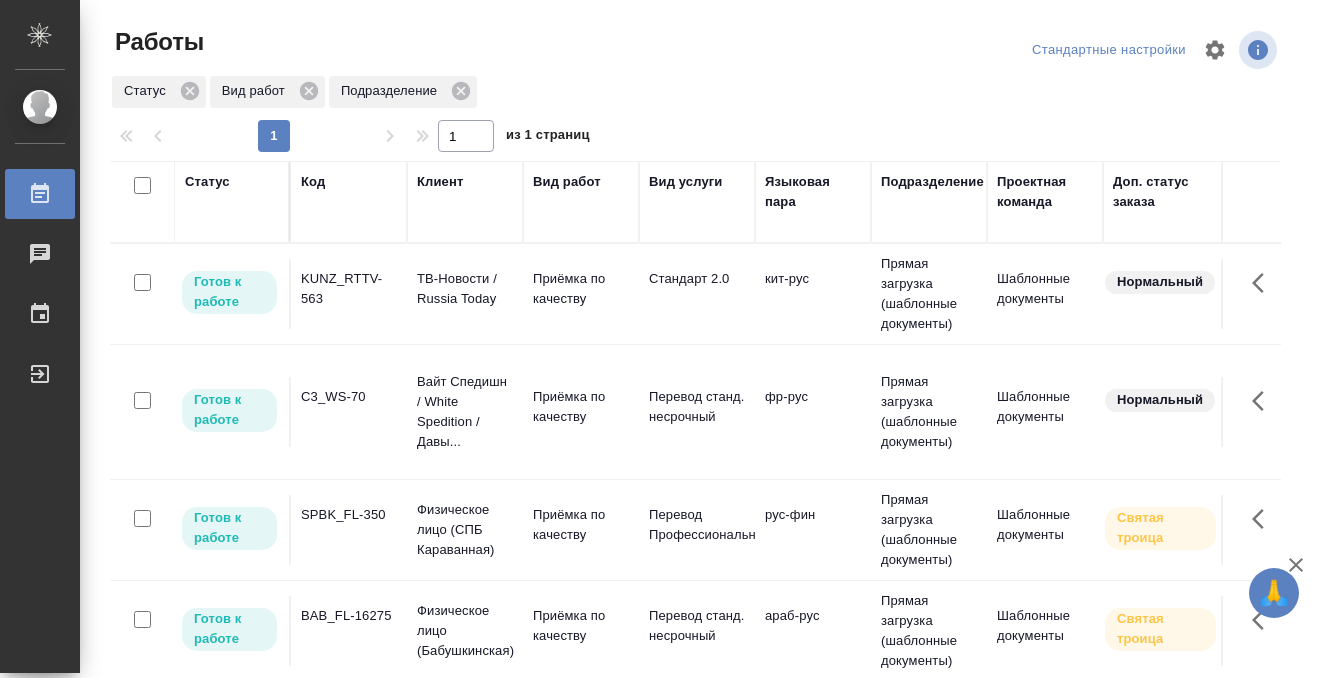 click on "KUNZ_RTTV-563" at bounding box center (349, 294) 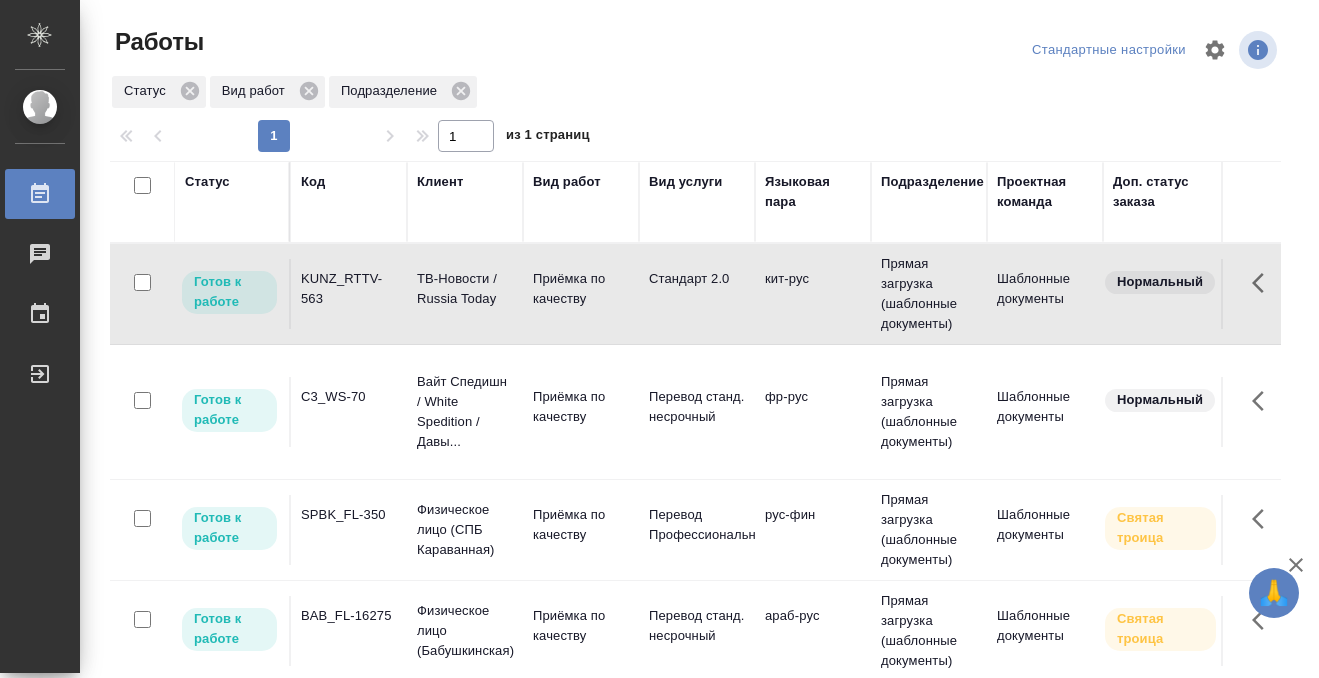 click on "KUNZ_RTTV-563" at bounding box center (349, 294) 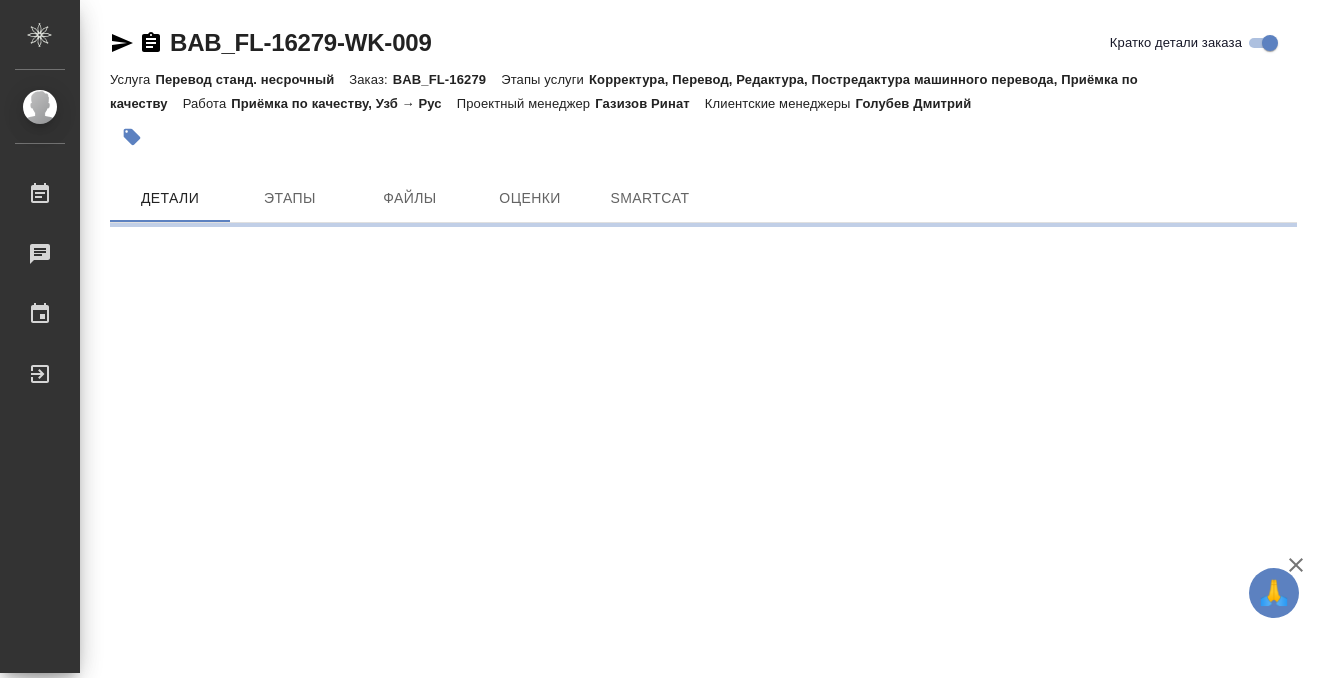 scroll, scrollTop: 0, scrollLeft: 0, axis: both 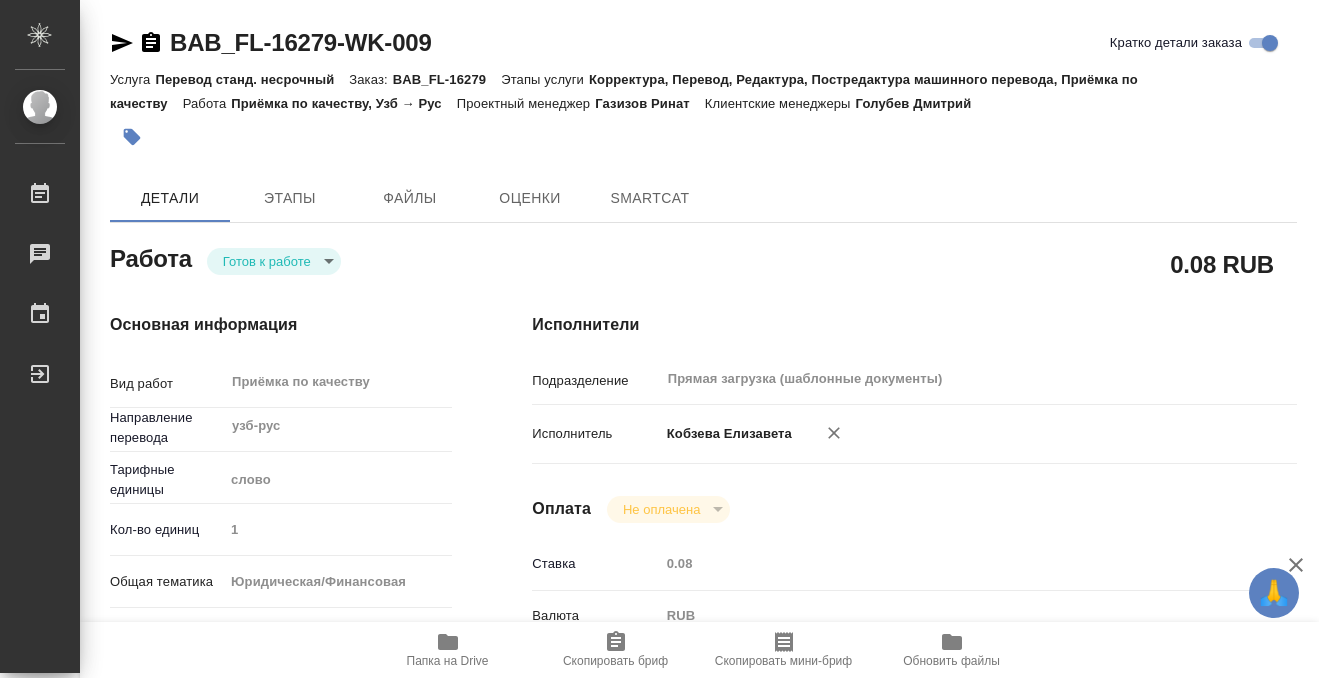 type on "x" 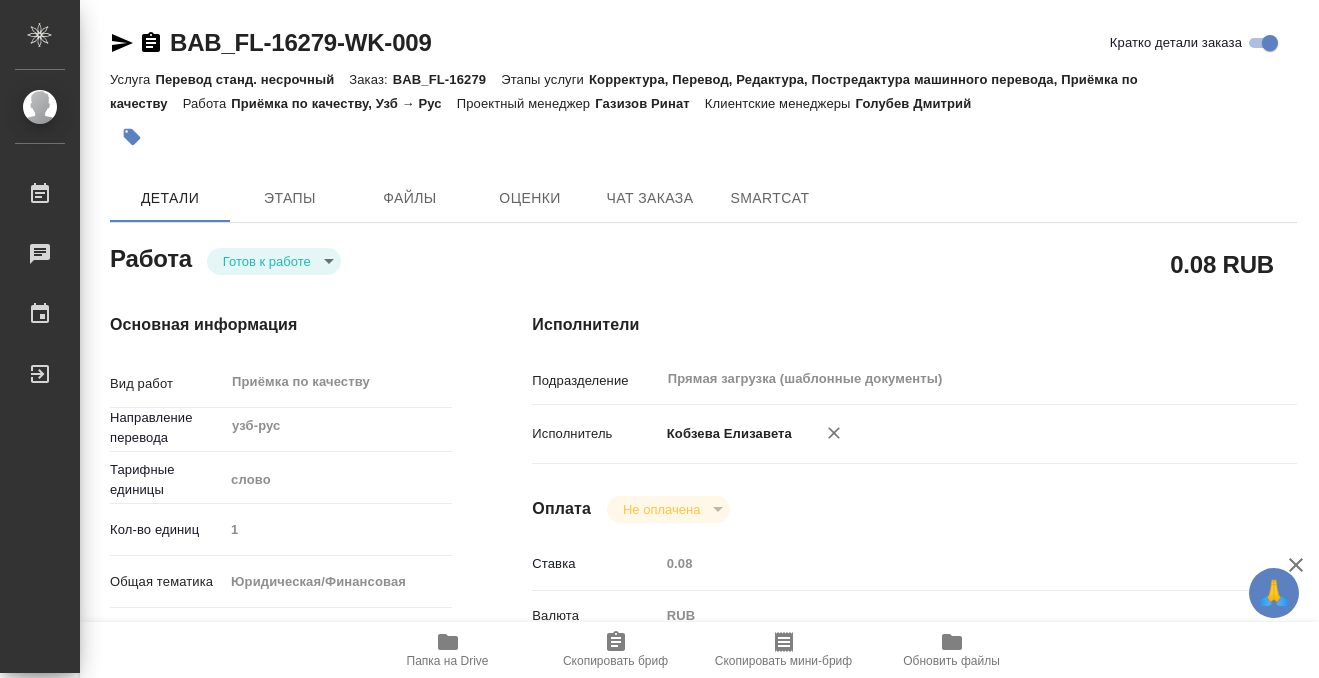 type on "x" 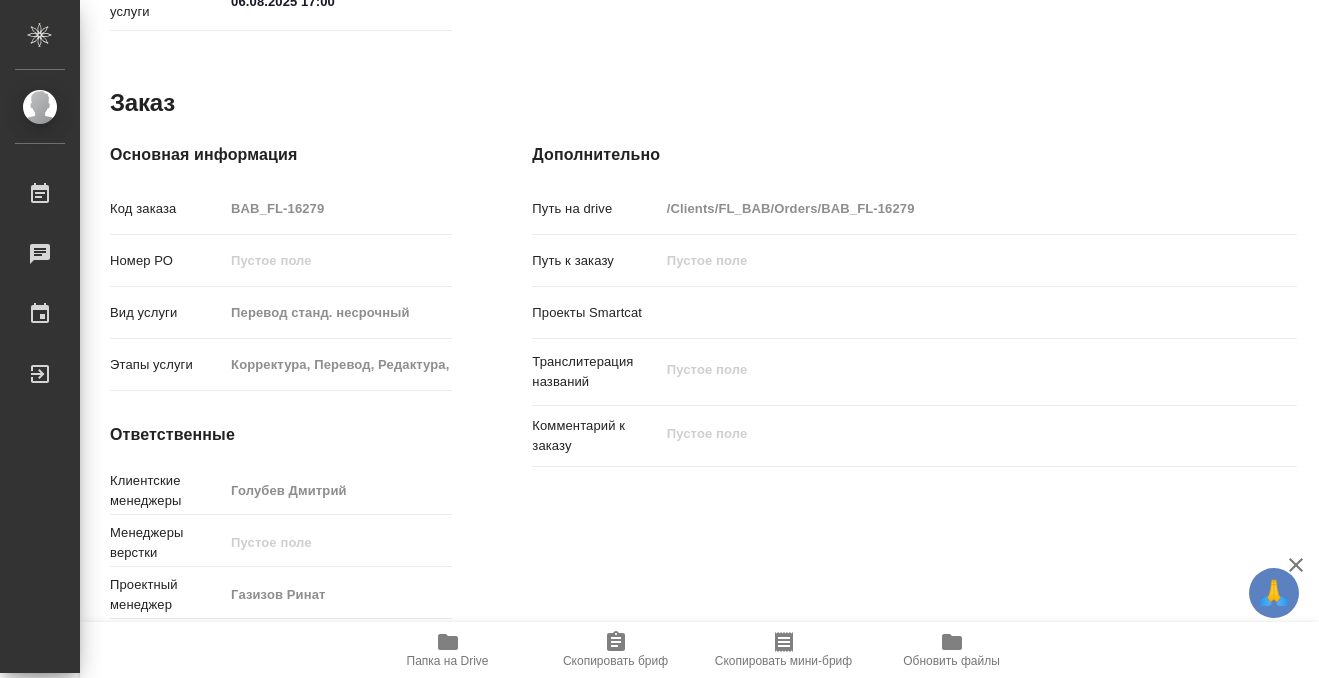 scroll, scrollTop: 0, scrollLeft: 0, axis: both 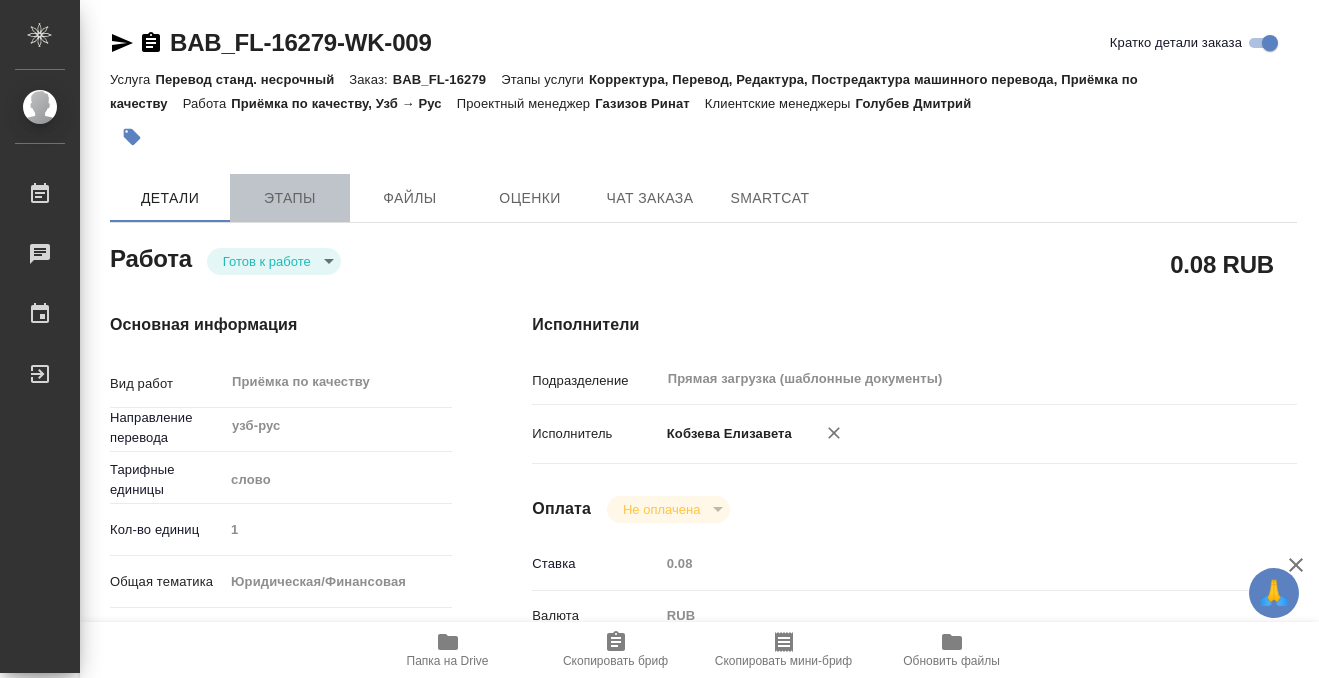 click on "Этапы" at bounding box center [290, 198] 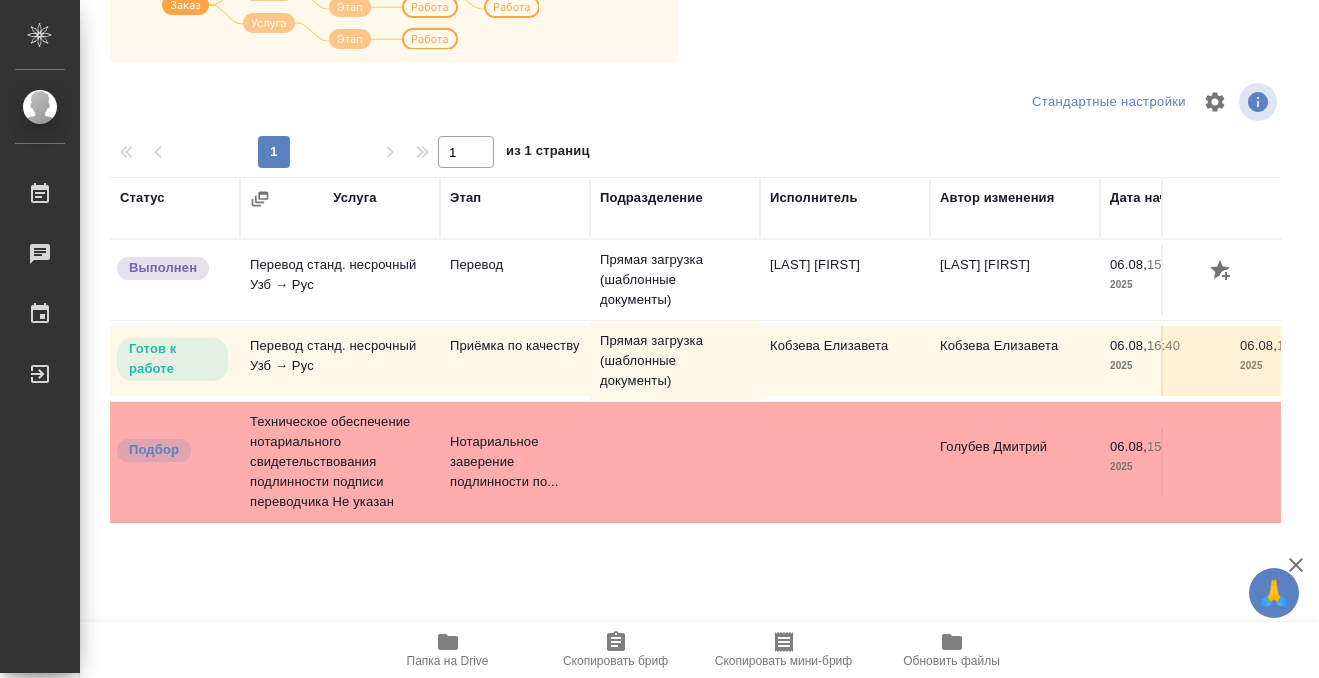 scroll, scrollTop: 0, scrollLeft: 0, axis: both 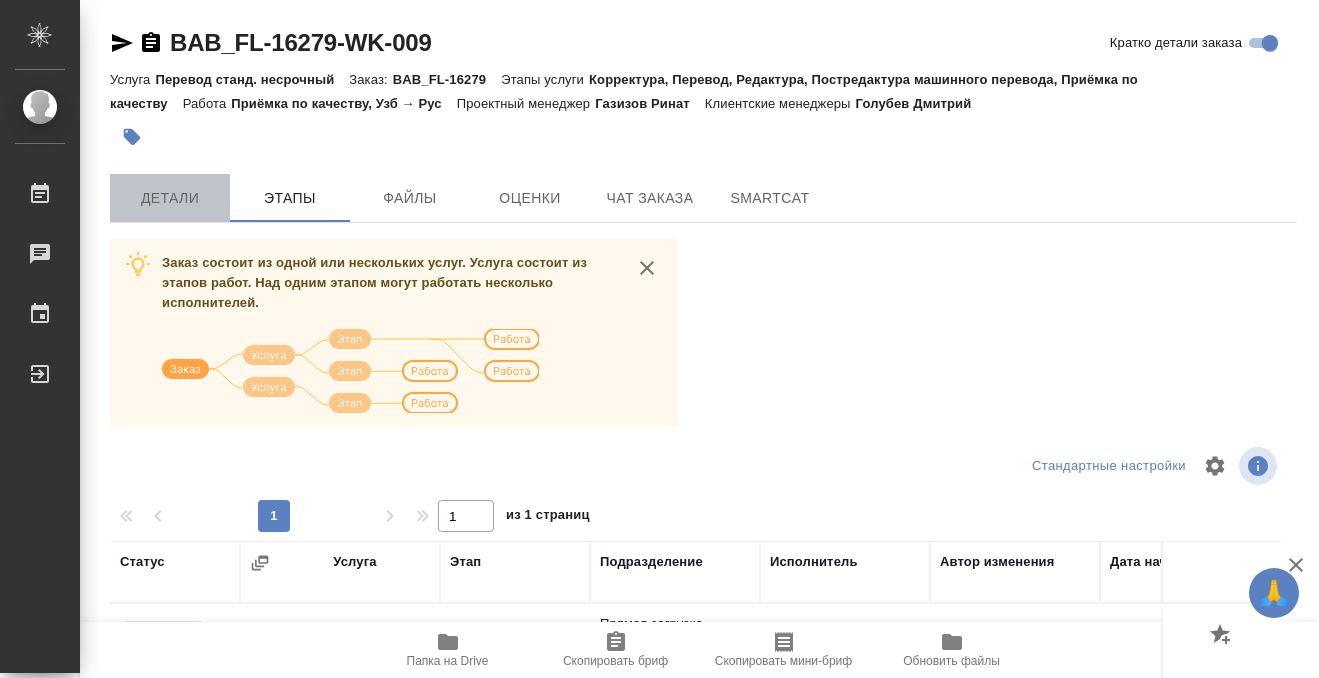 click on "Детали" at bounding box center [170, 198] 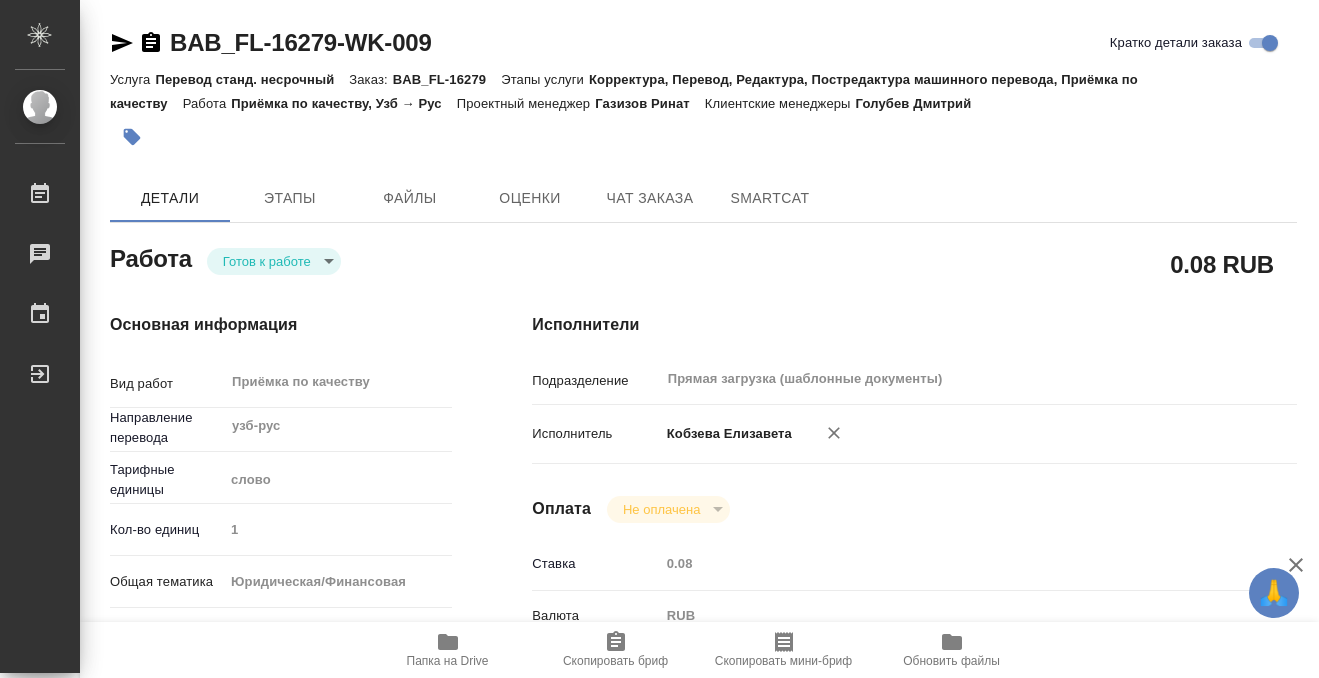 type on "x" 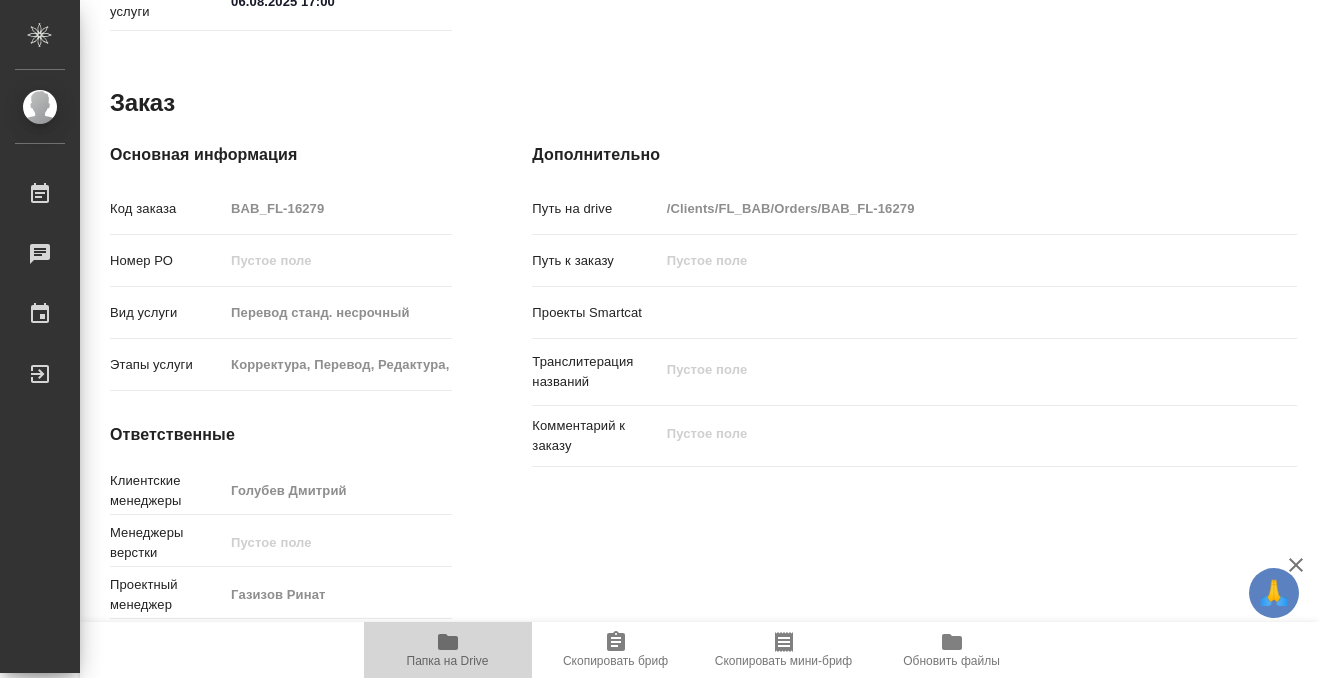 click 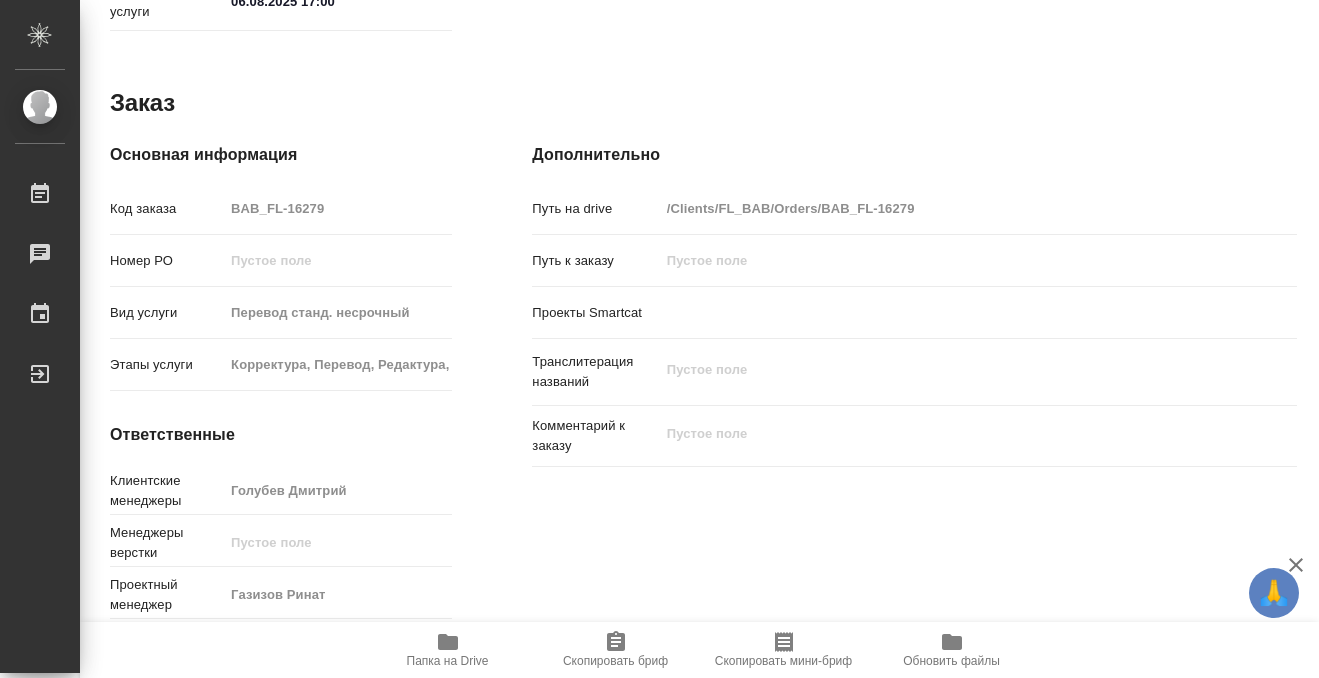 type on "x" 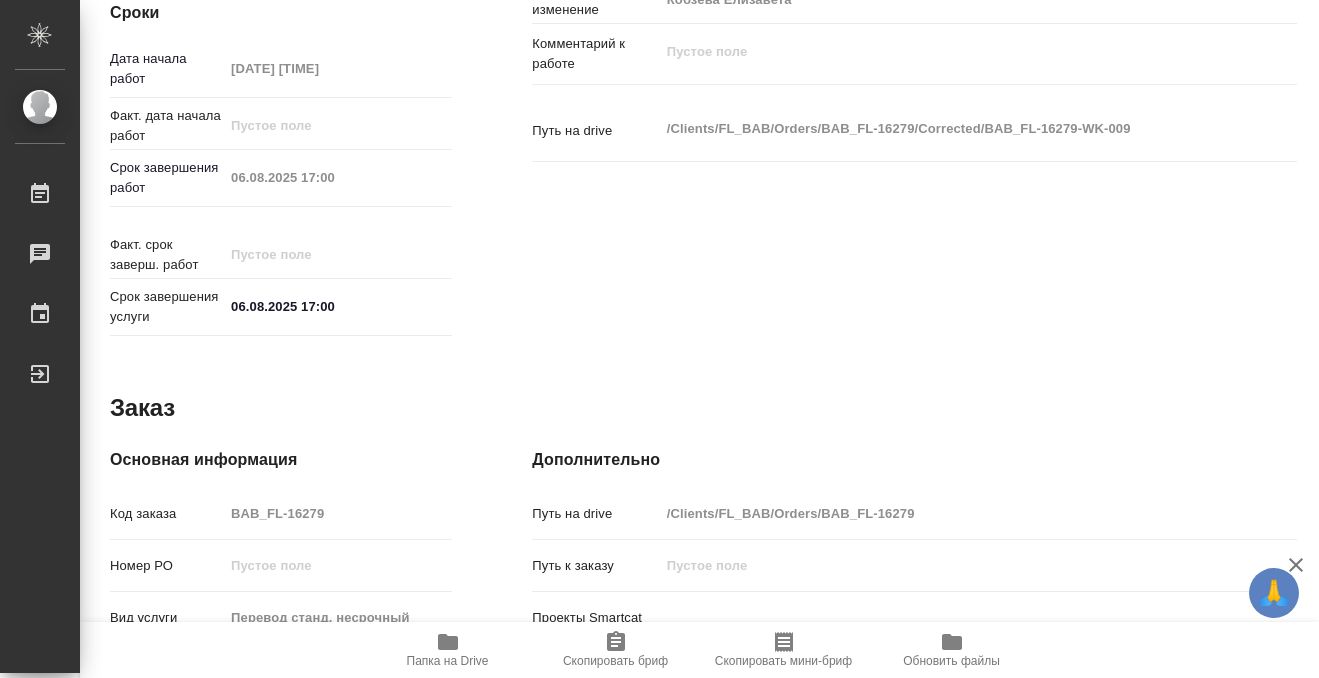 scroll, scrollTop: 0, scrollLeft: 0, axis: both 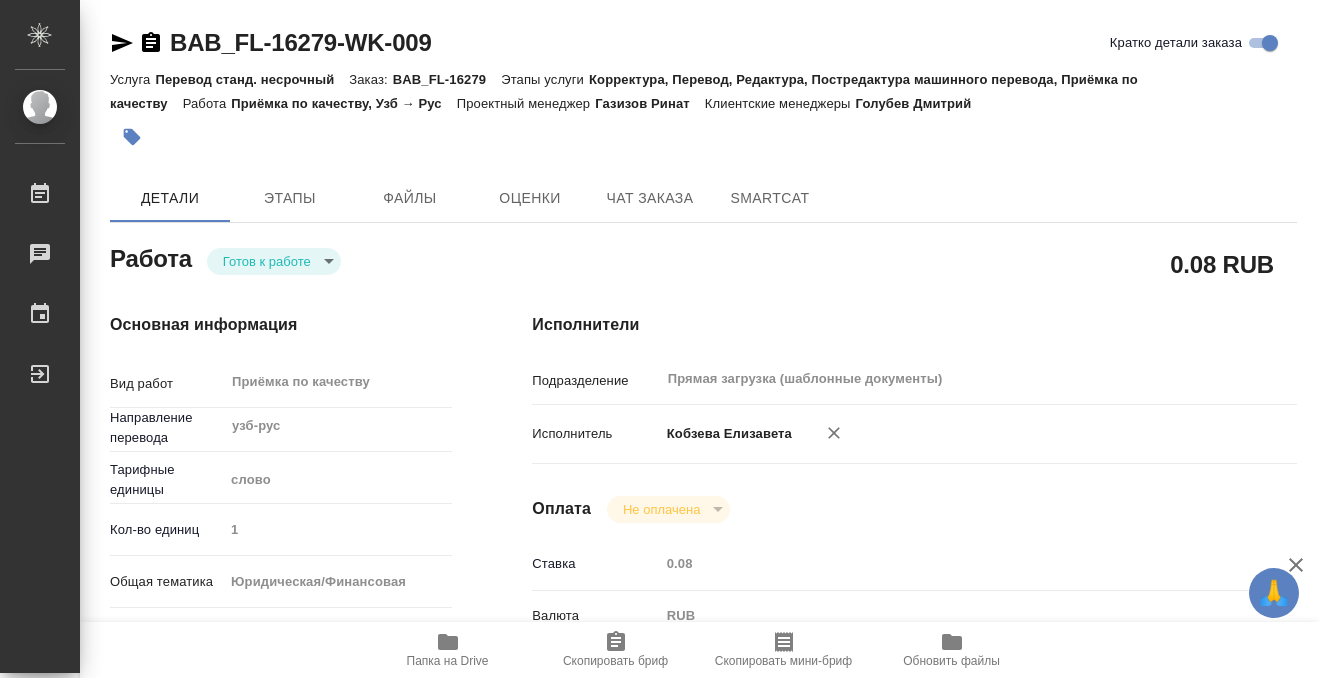 click at bounding box center (132, 137) 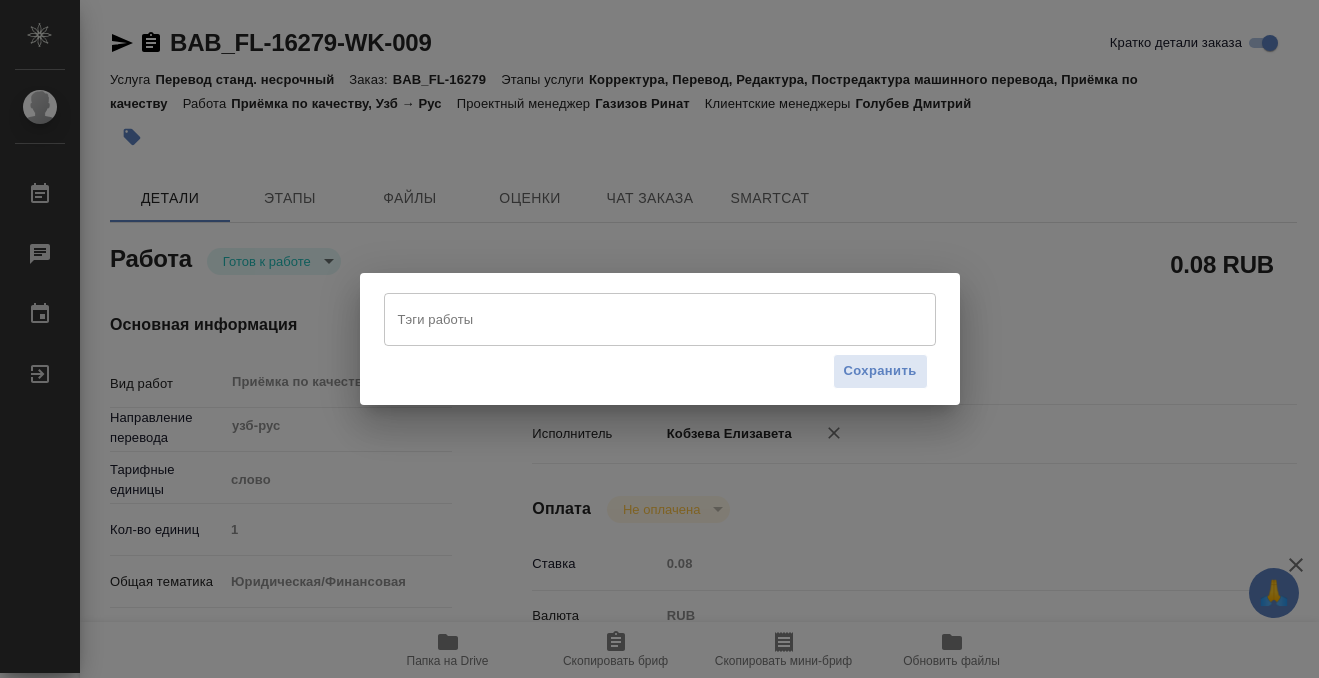 click on "Тэги работы" at bounding box center (641, 319) 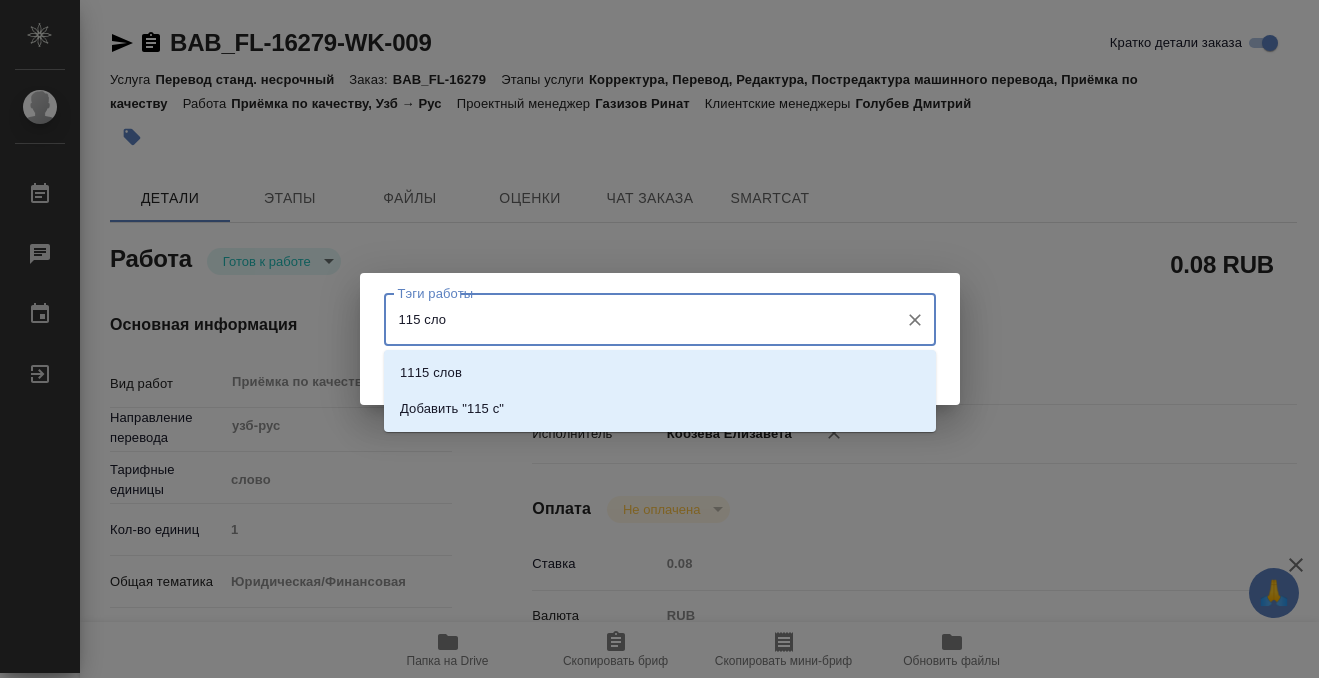 type on "115 слов" 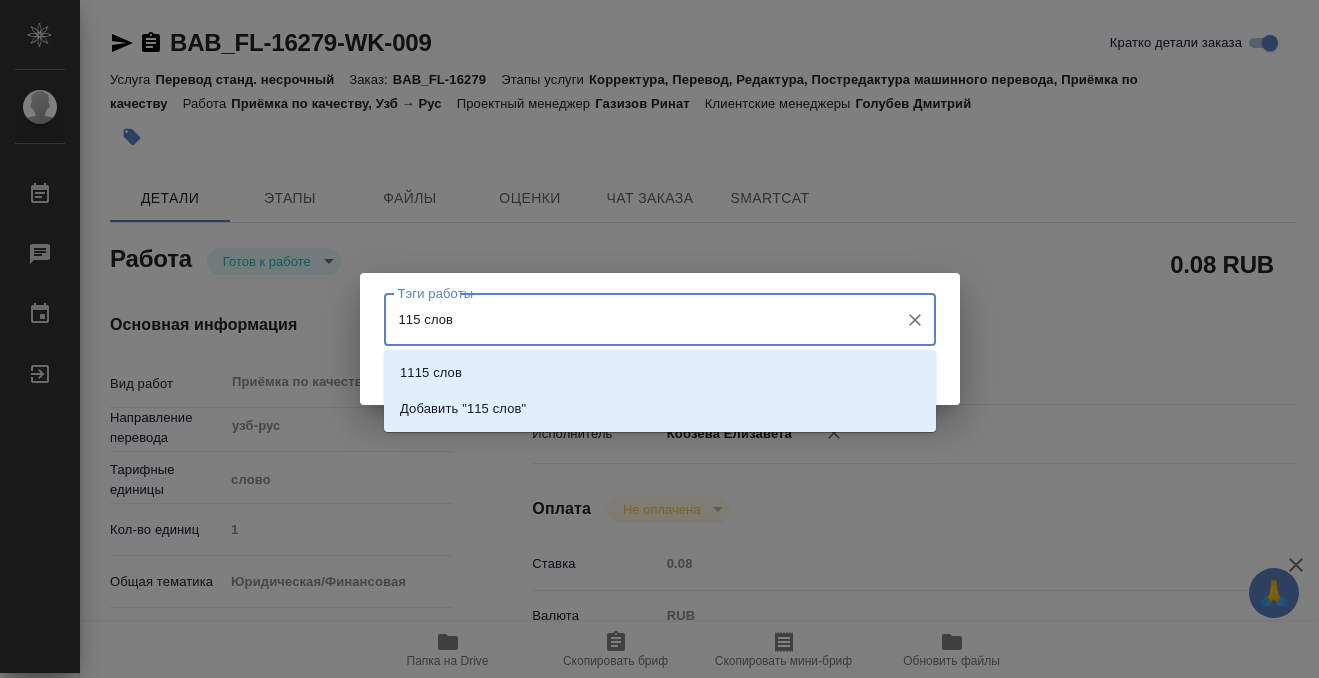 type 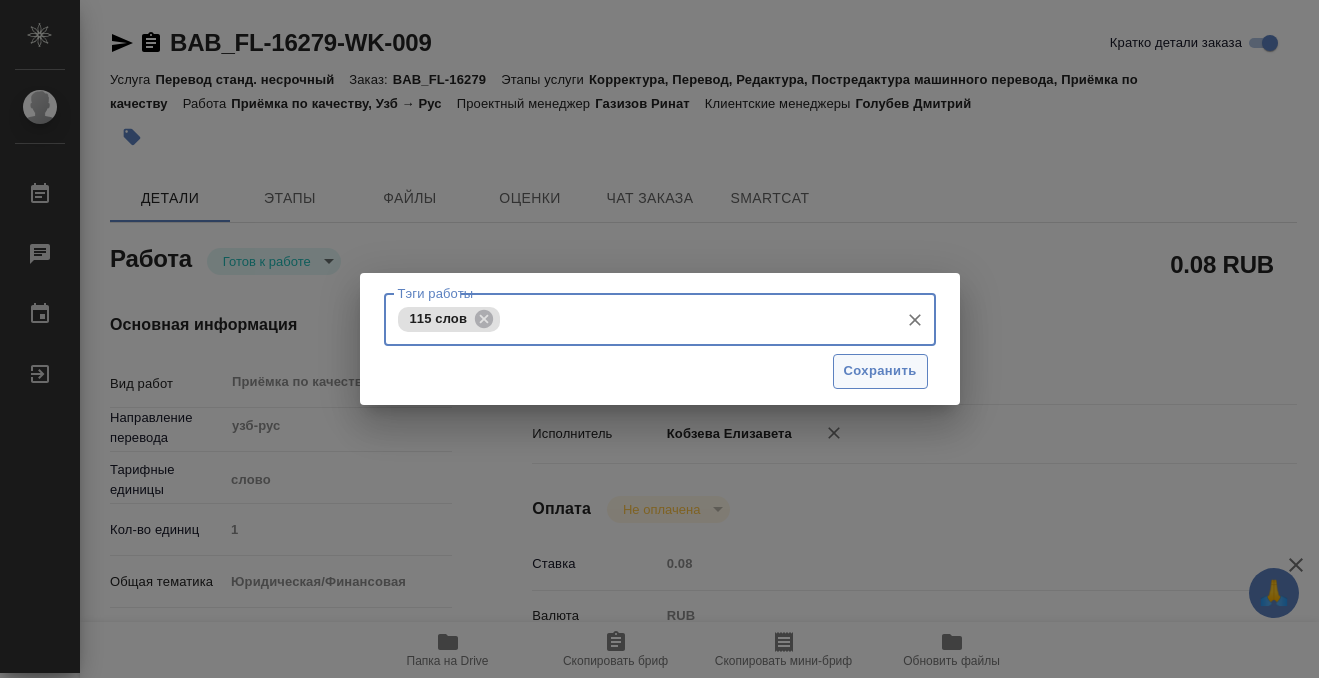 click on "Сохранить" at bounding box center (880, 371) 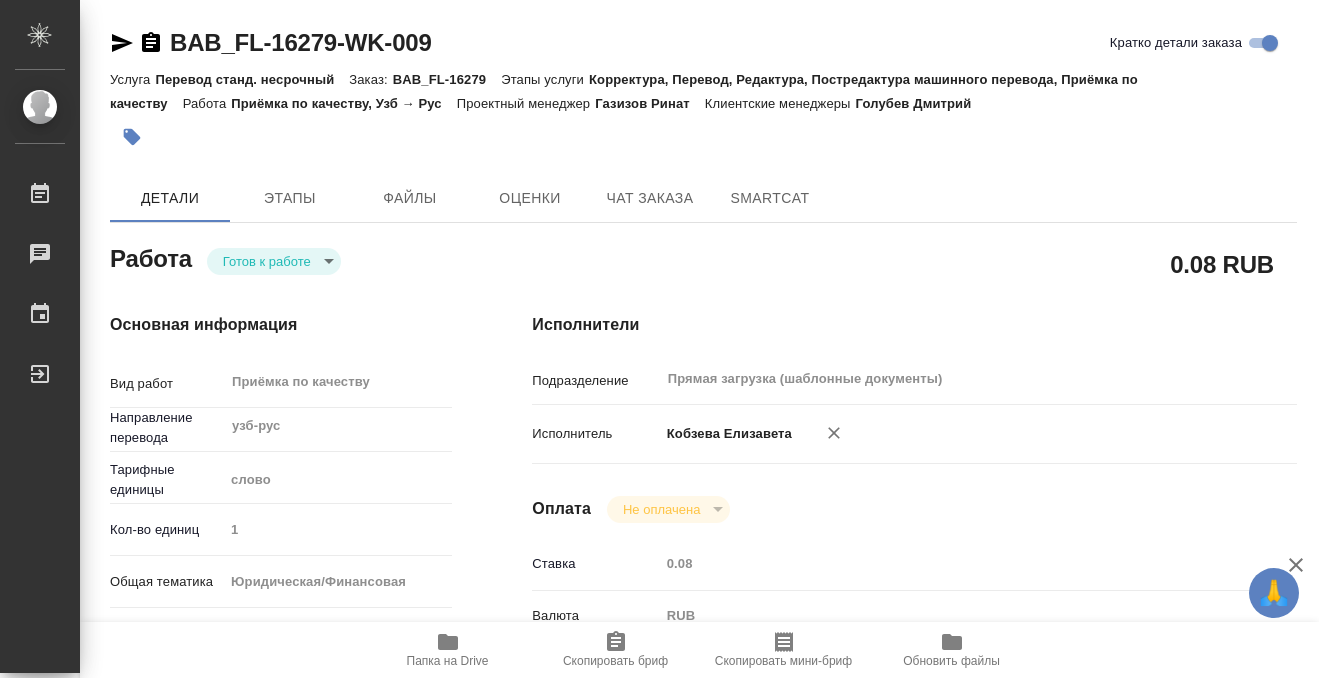 click on "🙏 .cls-1
fill:#fff;
AWATERA [LAST] [FIRST] Работы 0 Чаты График Выйти BAB_FL-16279-WK-009 Кратко детали заказа Услуга Перевод станд. несрочный Заказ: BAB_FL-16279 Этапы услуги Корректура, Перевод, Редактура, Постредактура машинного перевода, Приёмка по качеству Работа Приёмка по качеству, Узб → Рус Проектный менеджер [LAST] [FIRST] Клиентские менеджеры [LAST] [FIRST] Детали Этапы Файлы Оценки Чат заказа SmartCat Работа Готов к работе readyForWork 0.08 RUB Основная информация Вид работ Приёмка по качеству x ​ Направление перевода узб-рус ​ Тарифные единицы слово 5a8b1489cc6b4906c91bfd90 1 ​" at bounding box center [659, 339] 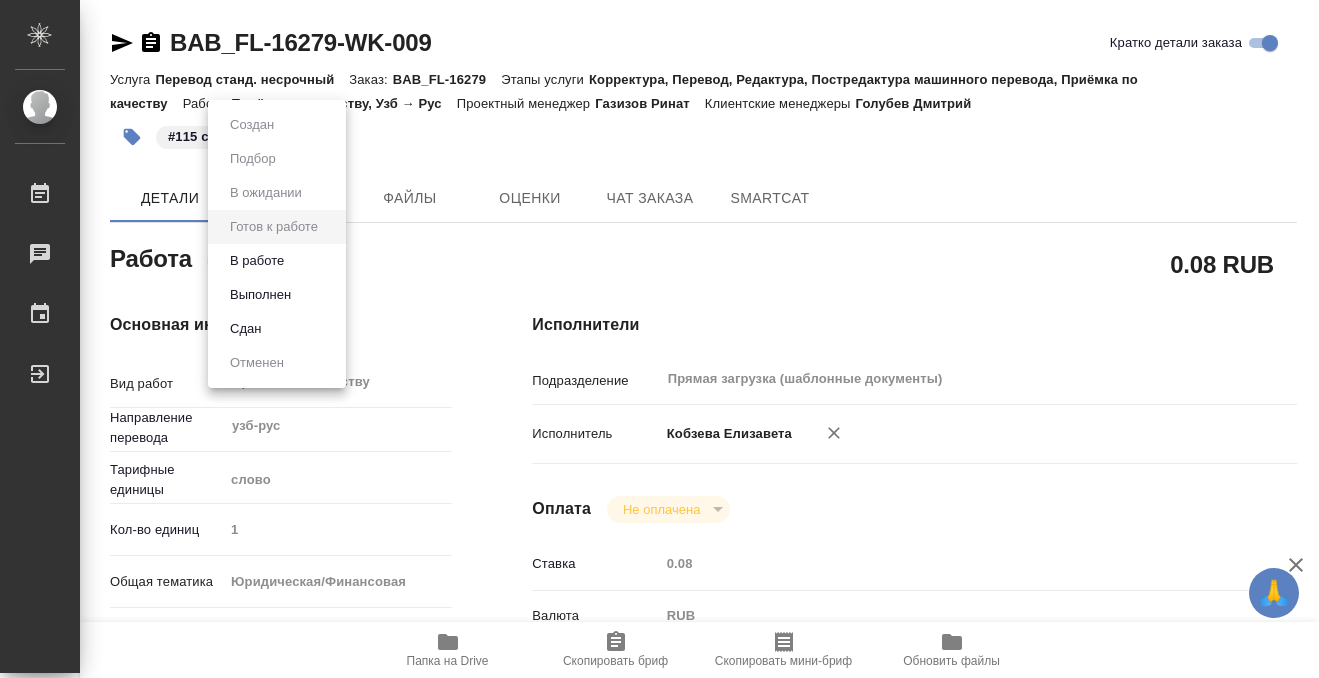 type on "x" 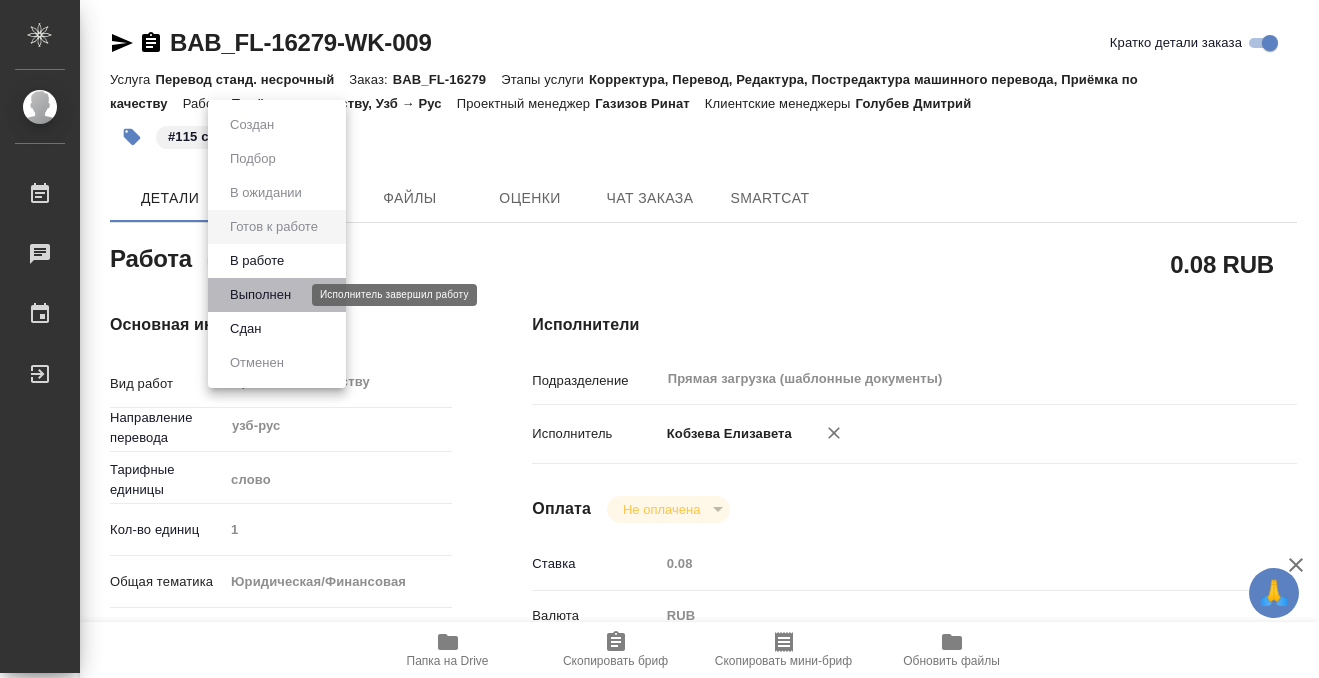 click on "Выполнен" at bounding box center (260, 295) 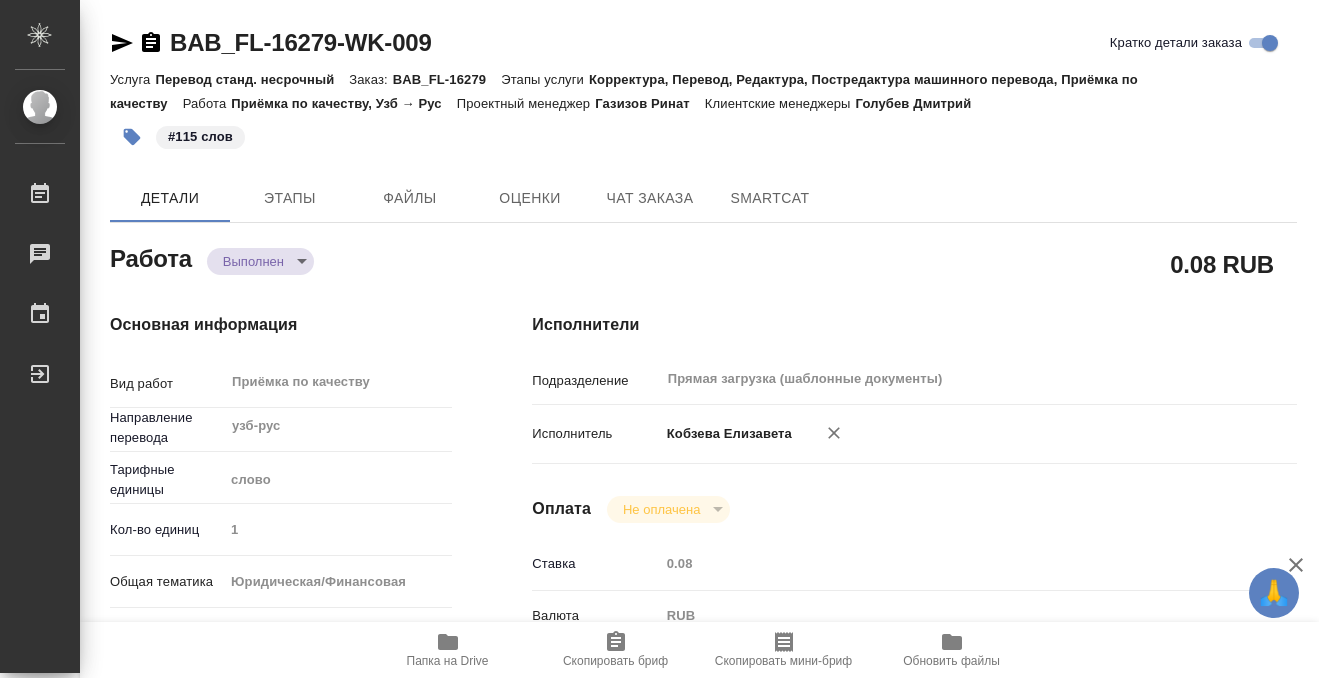 type on "x" 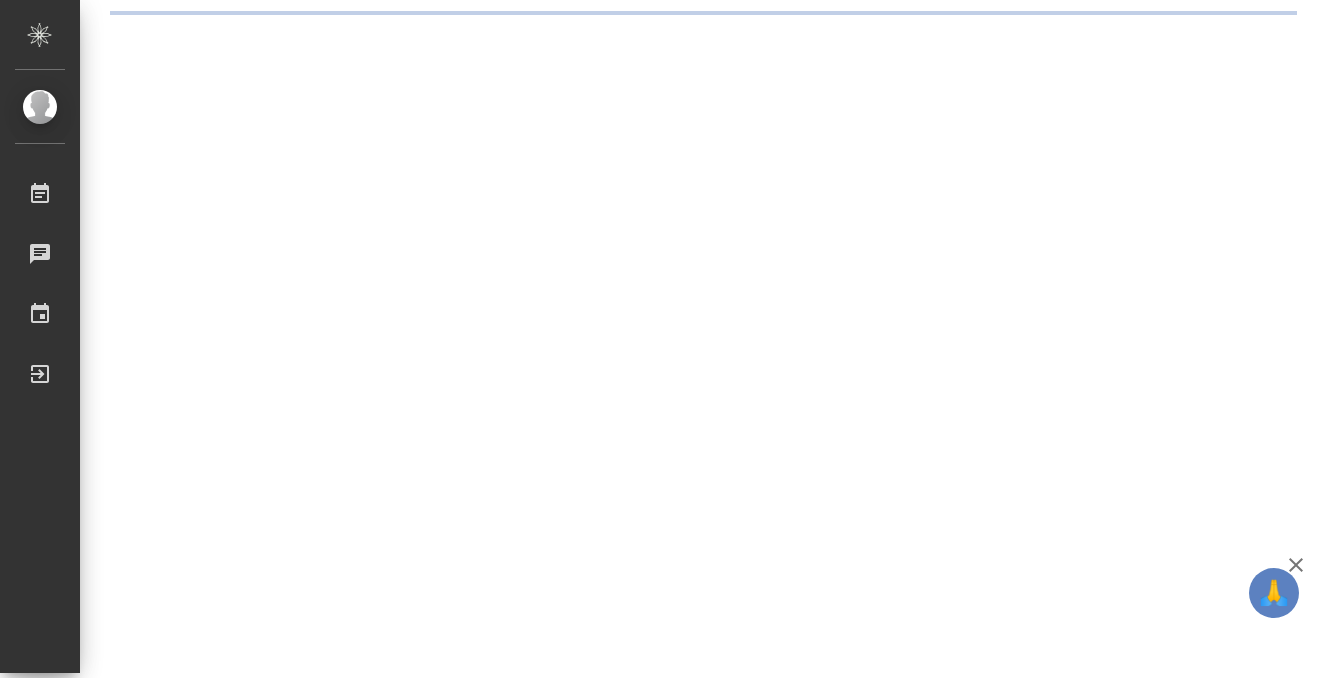 scroll, scrollTop: 0, scrollLeft: 0, axis: both 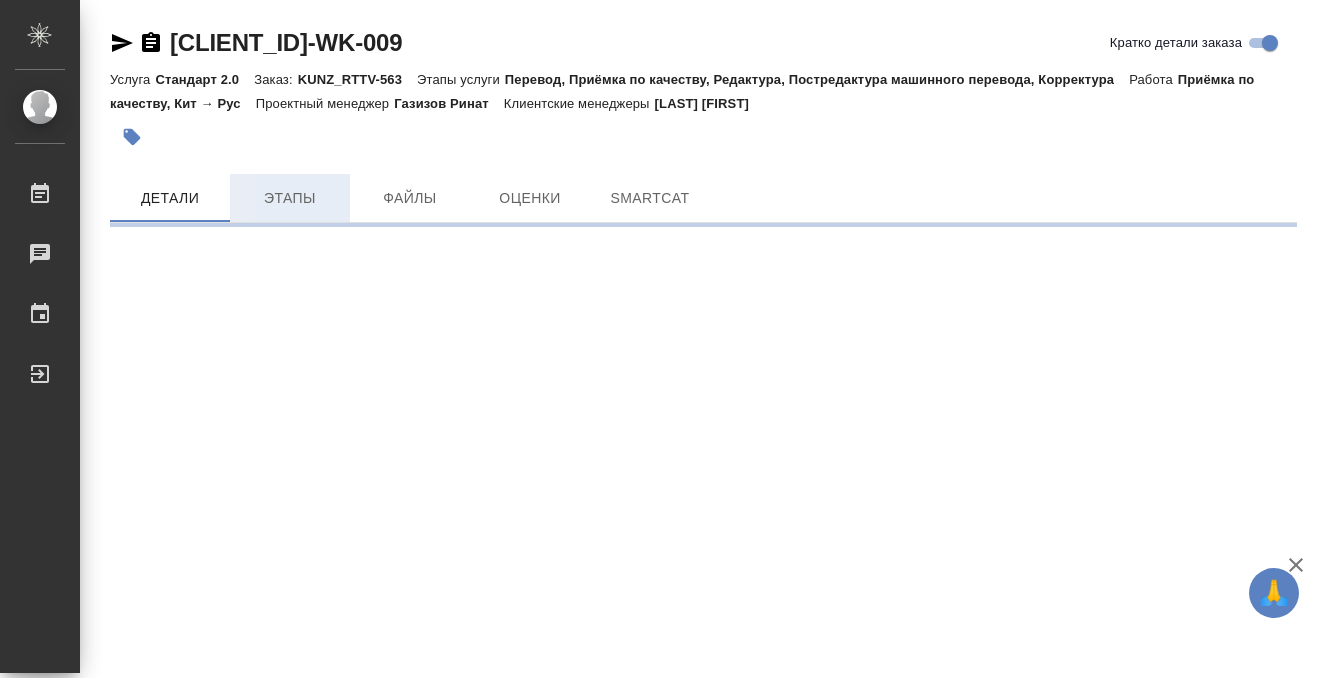 click on "Этапы" at bounding box center [290, 198] 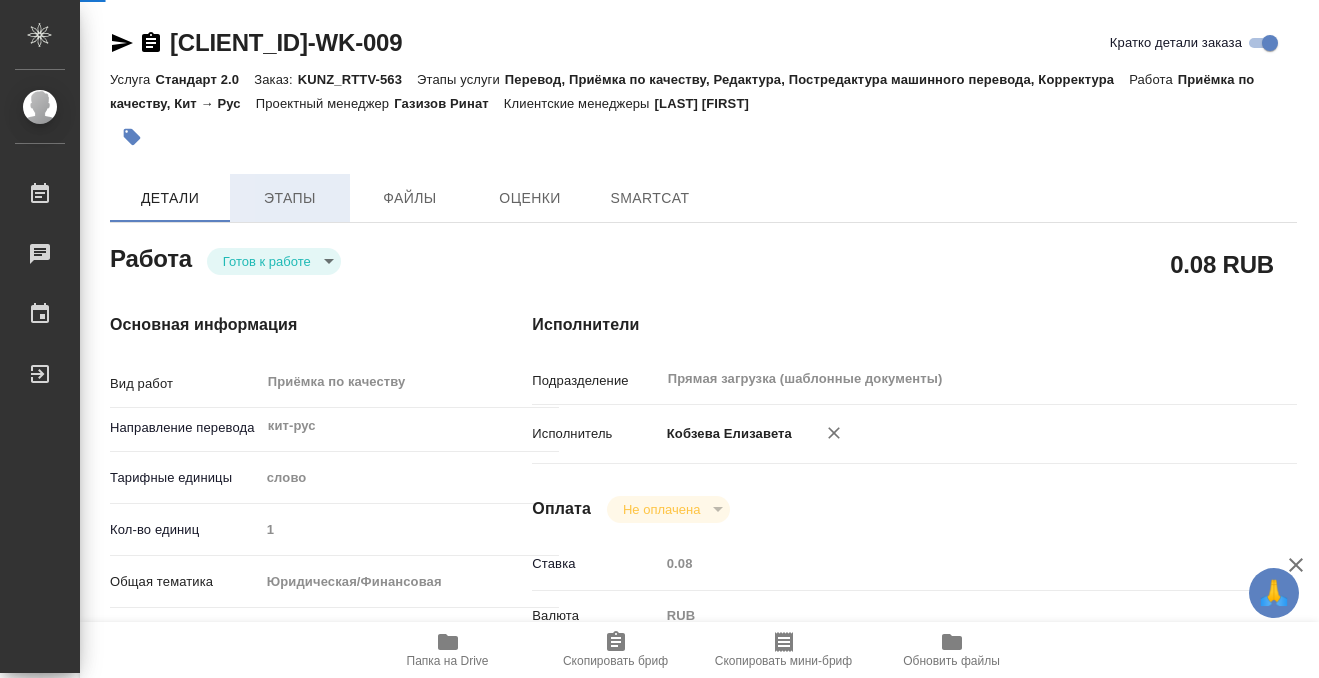 type on "x" 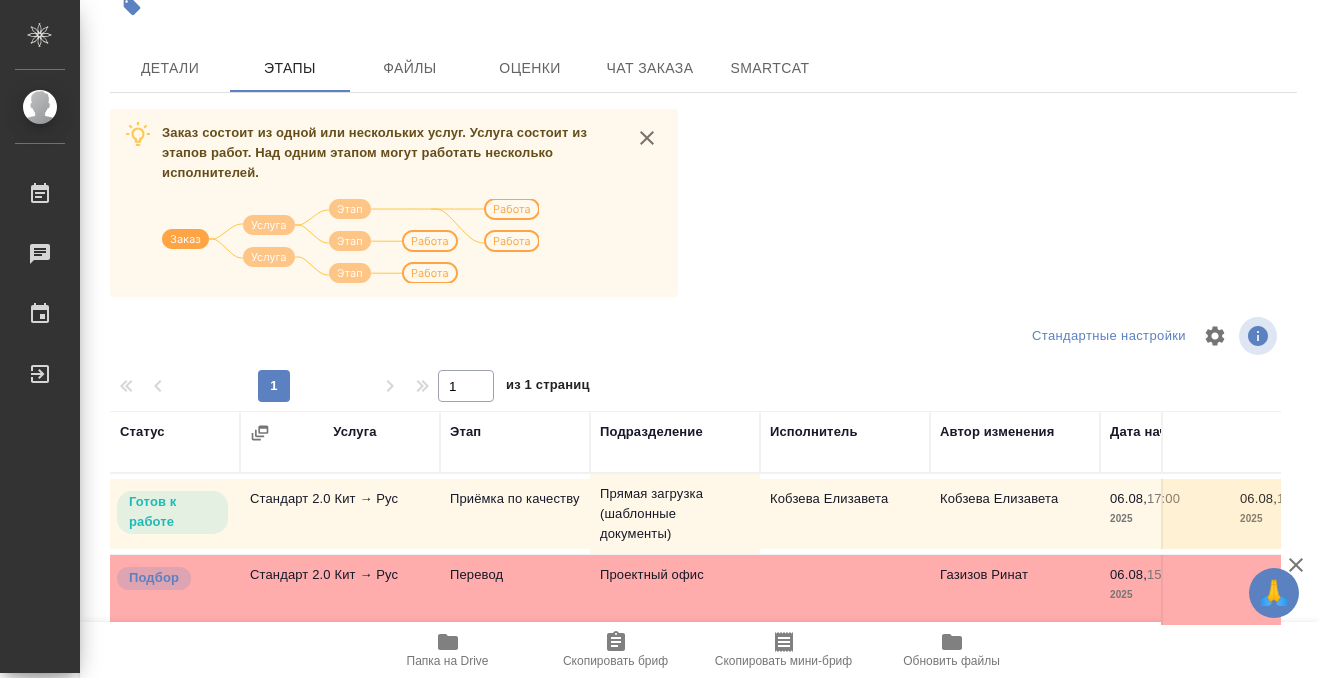 scroll, scrollTop: 351, scrollLeft: 0, axis: vertical 